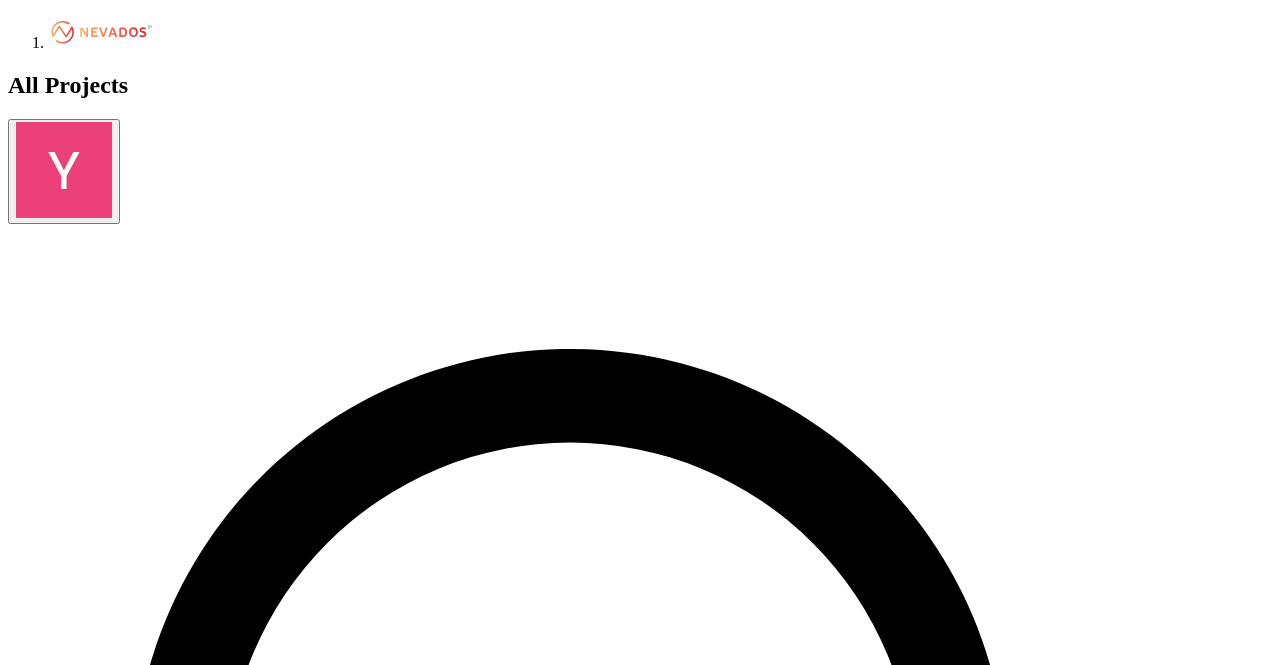 scroll, scrollTop: 0, scrollLeft: 0, axis: both 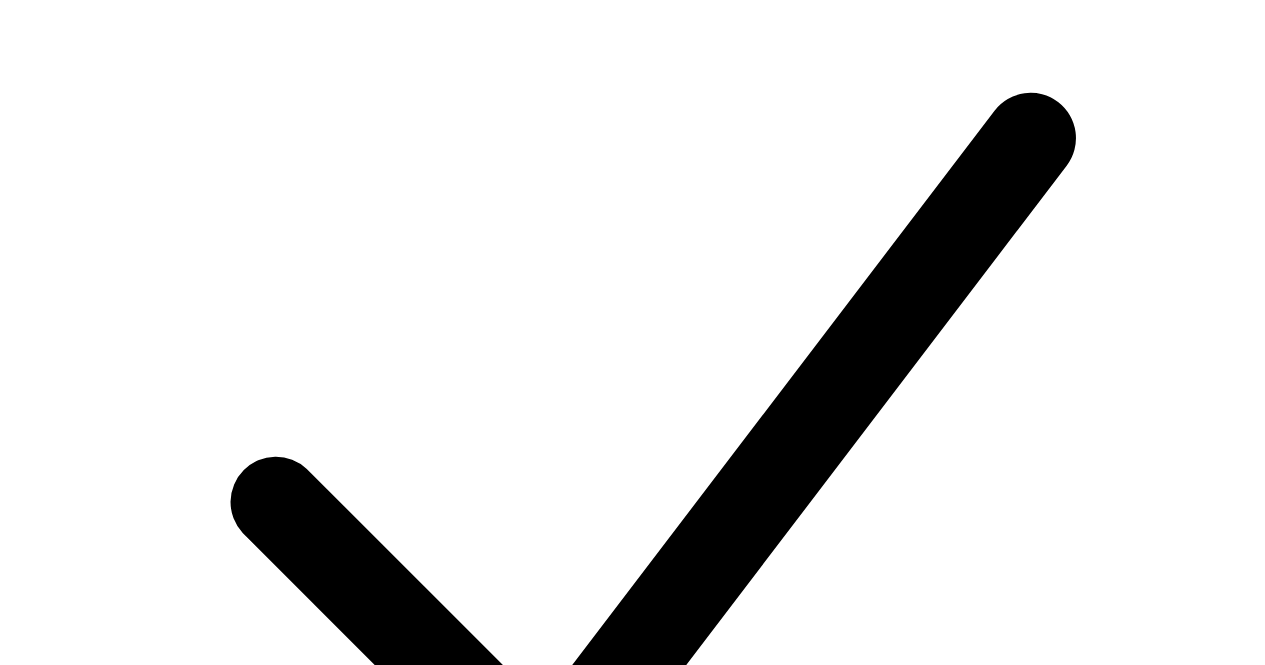 click on "**This layout, constraints, and boundaries are very preliminary and subject to change. The only request from Nevados at this time is CAD blocks for the FS6+ module." at bounding box center (632, 16779) 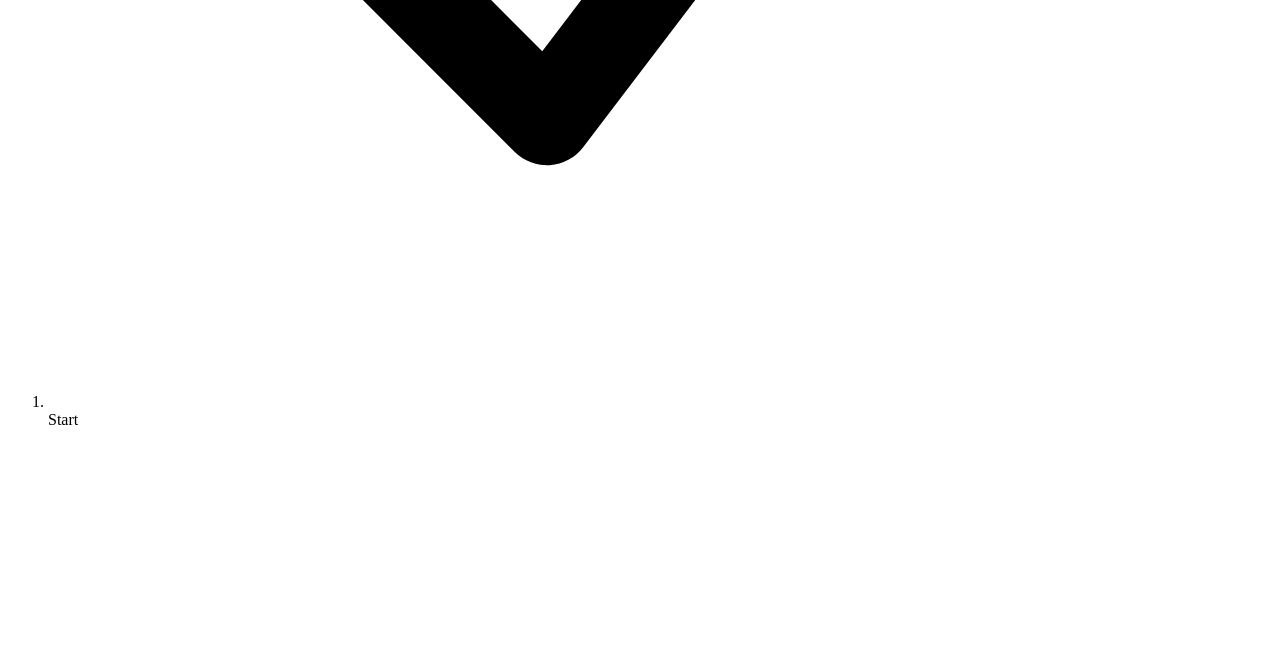scroll, scrollTop: 4178, scrollLeft: 0, axis: vertical 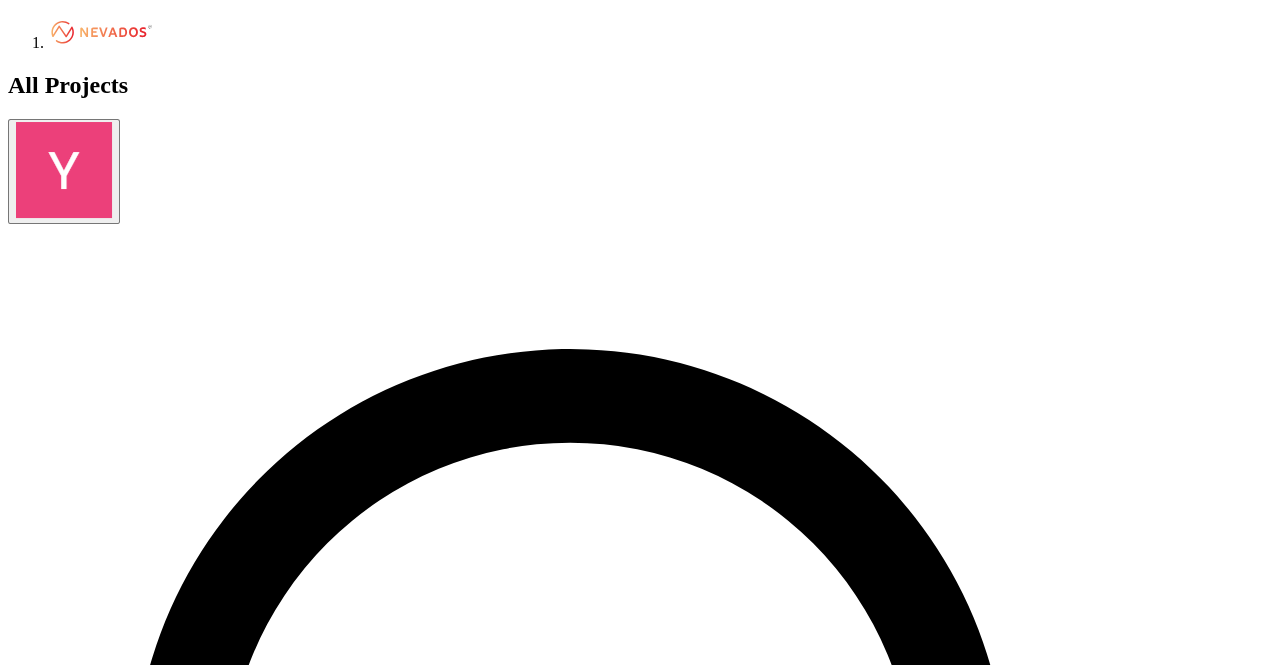click at bounding box center [79, 1488] 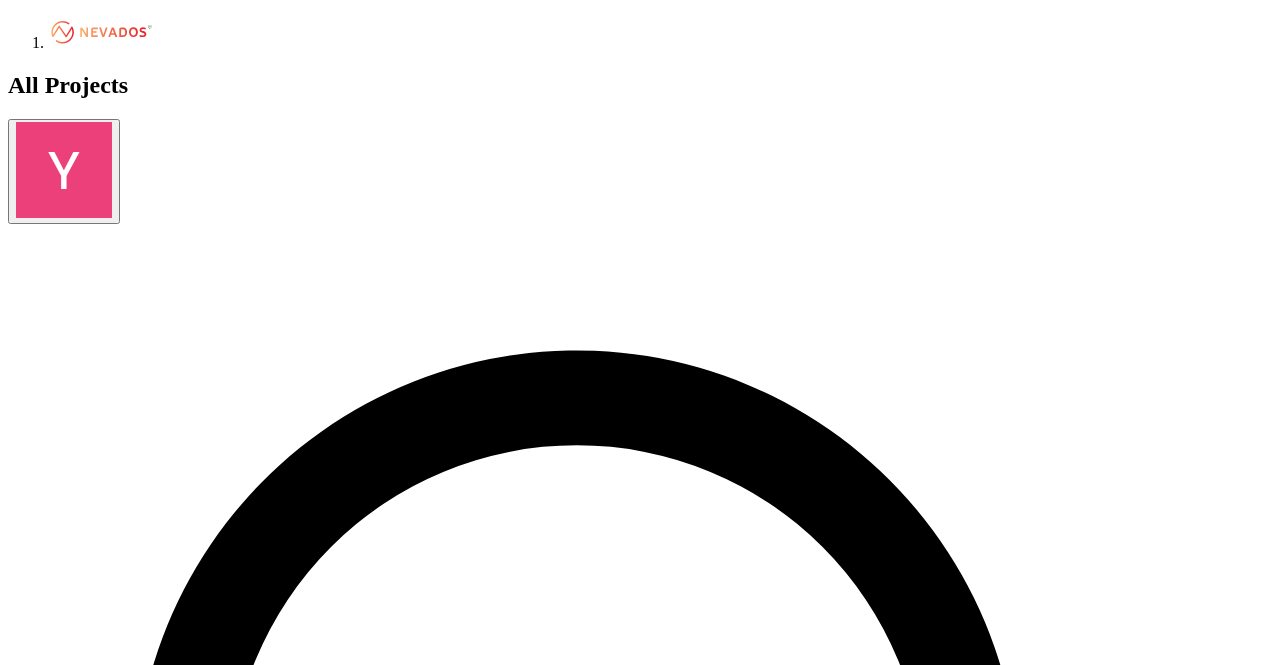 click on "Blackwater" at bounding box center [35, 1682] 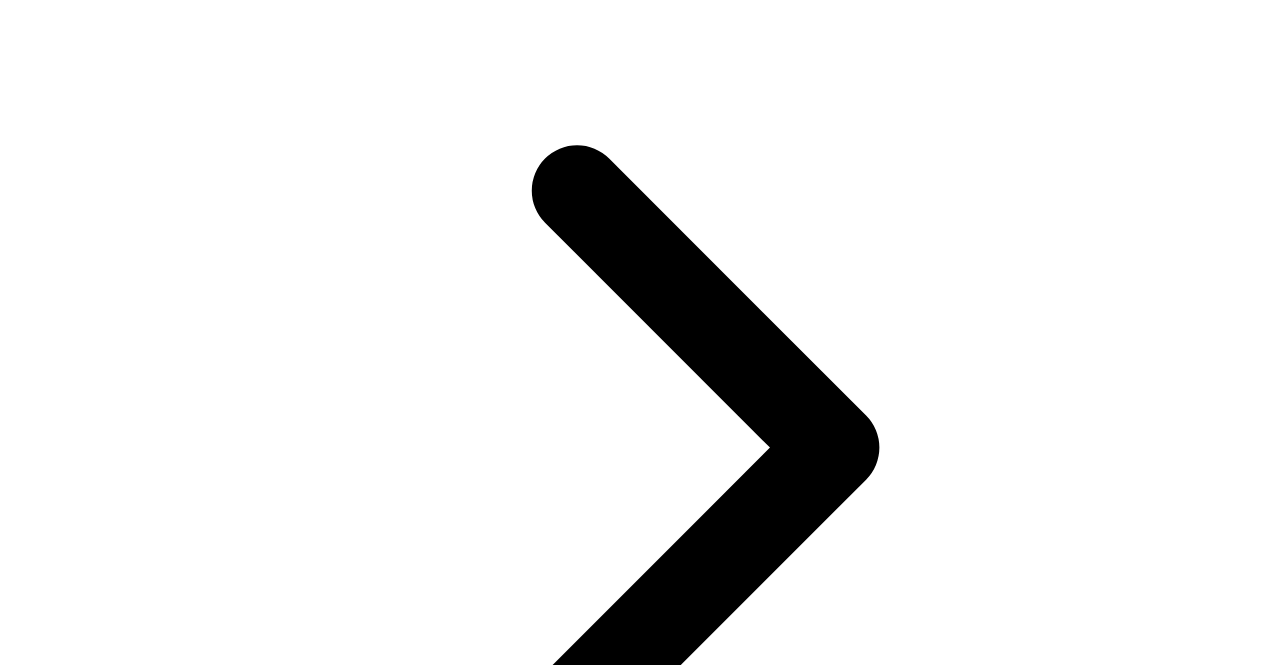scroll, scrollTop: 262, scrollLeft: 0, axis: vertical 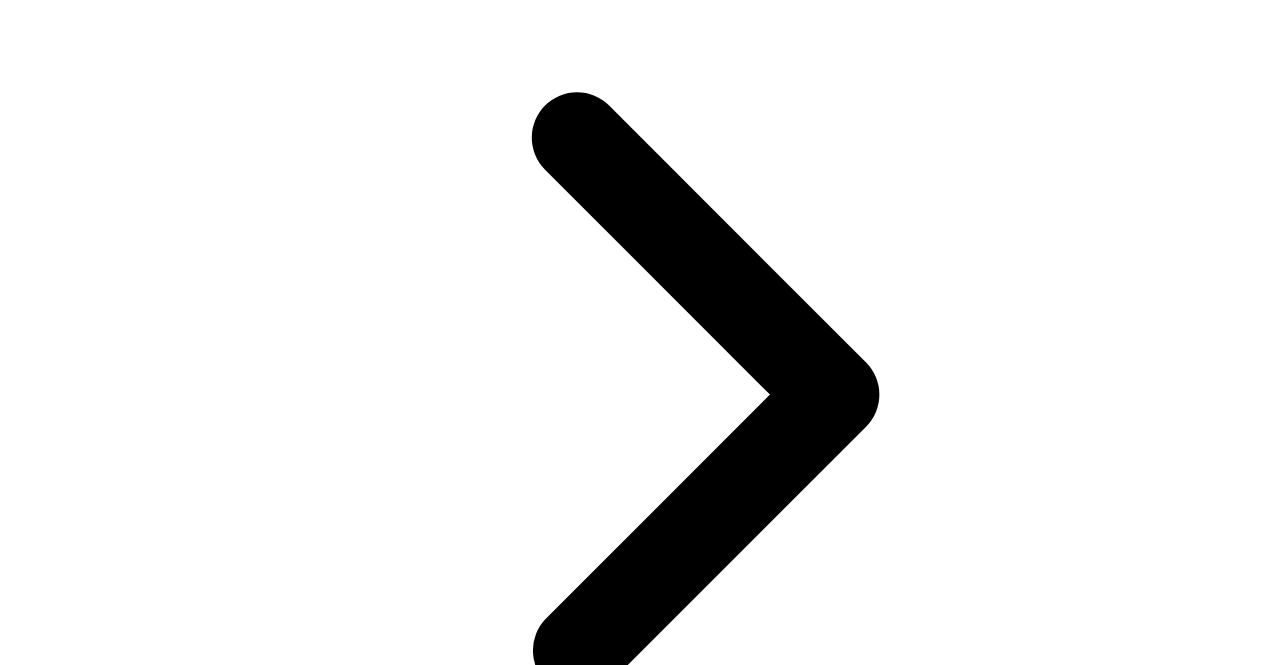click on "Submitted" at bounding box center (44, 3427) 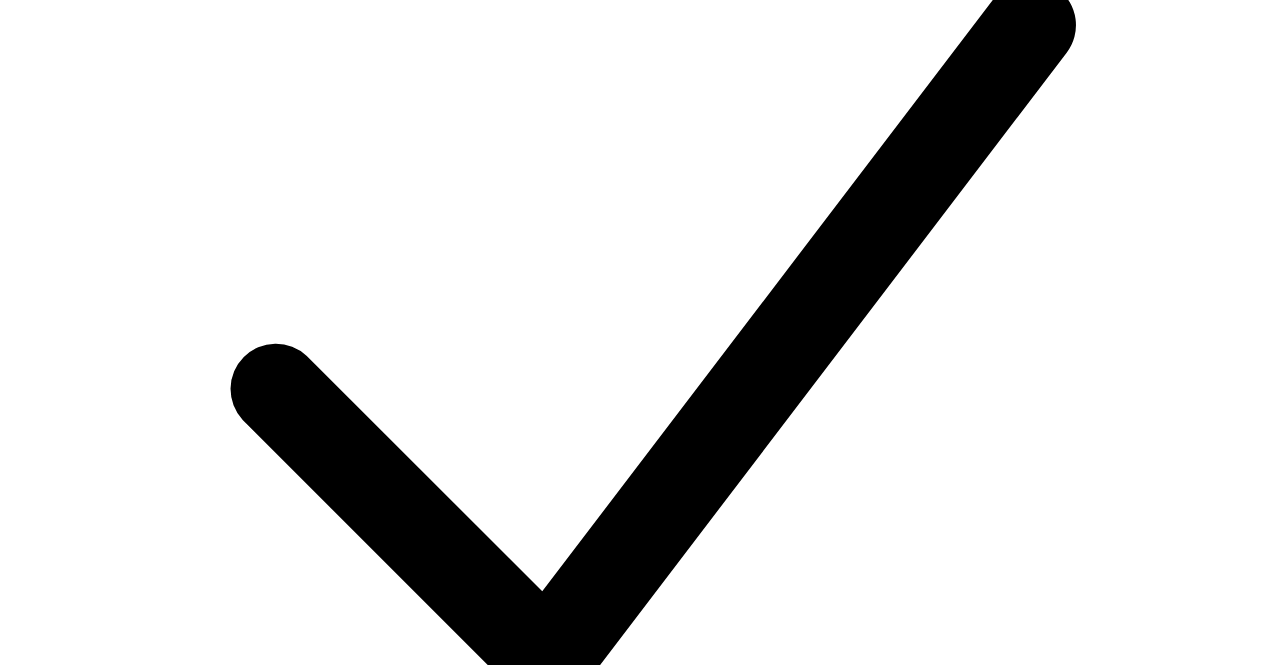 scroll, scrollTop: 3900, scrollLeft: 0, axis: vertical 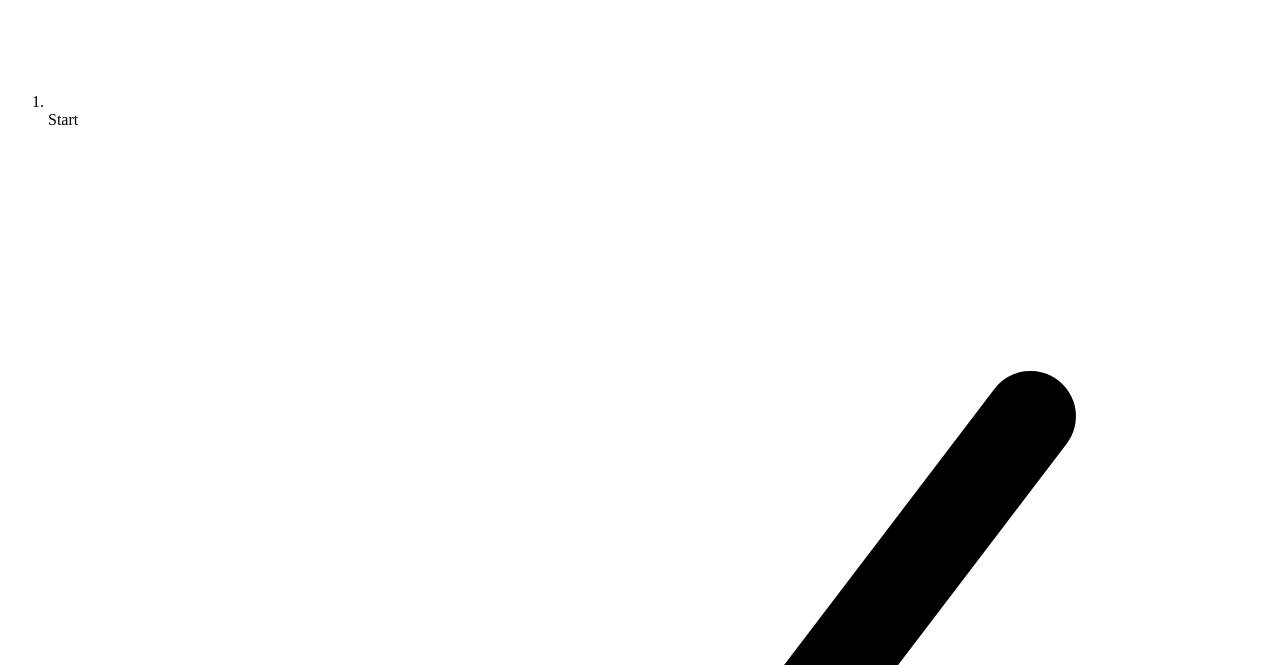 click at bounding box center (98, 17091) 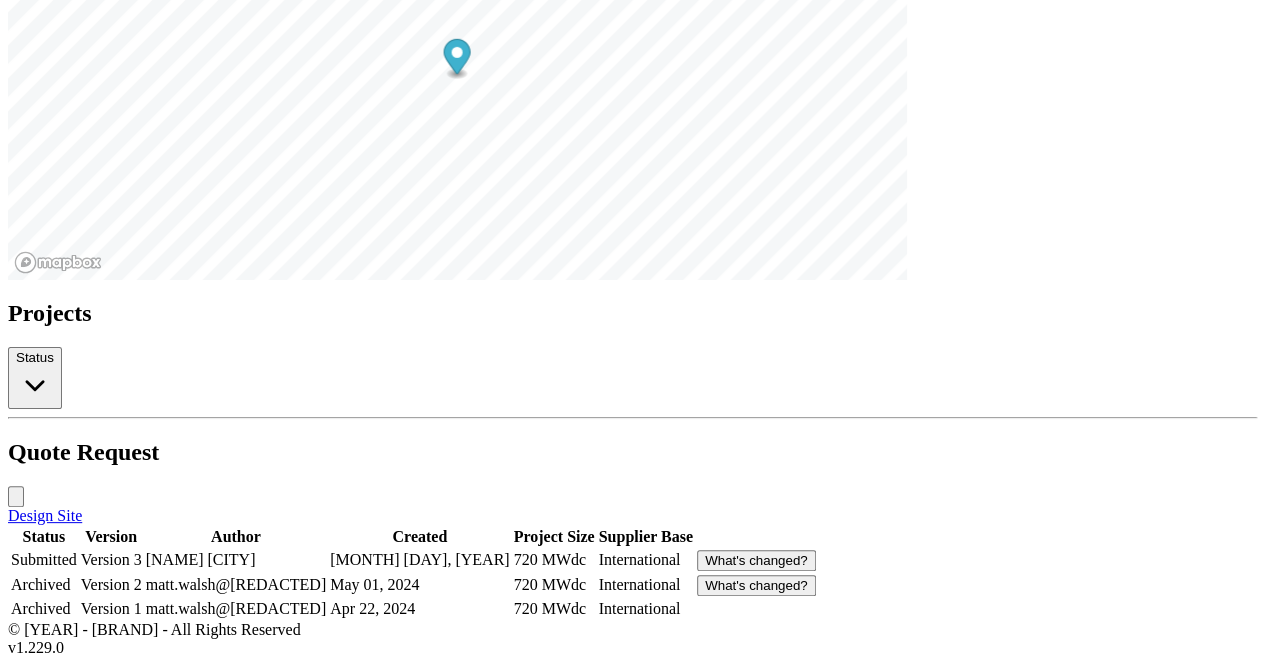scroll, scrollTop: 262, scrollLeft: 0, axis: vertical 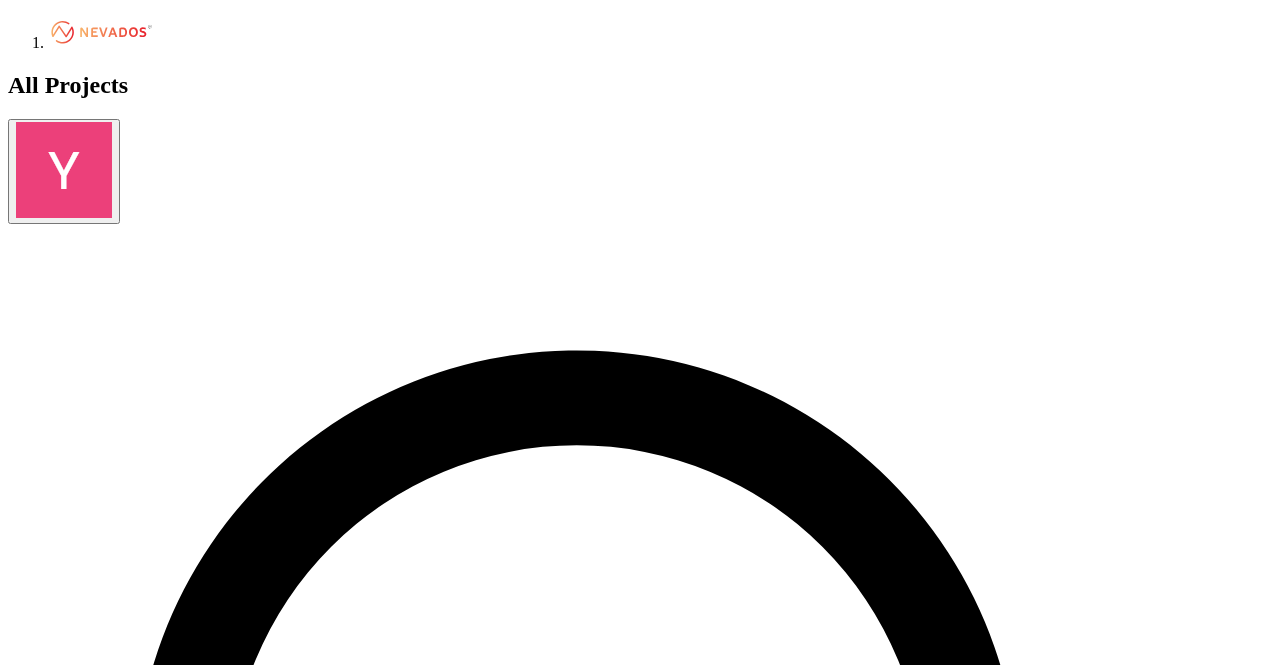 click on "Blackwater" at bounding box center [35, 1682] 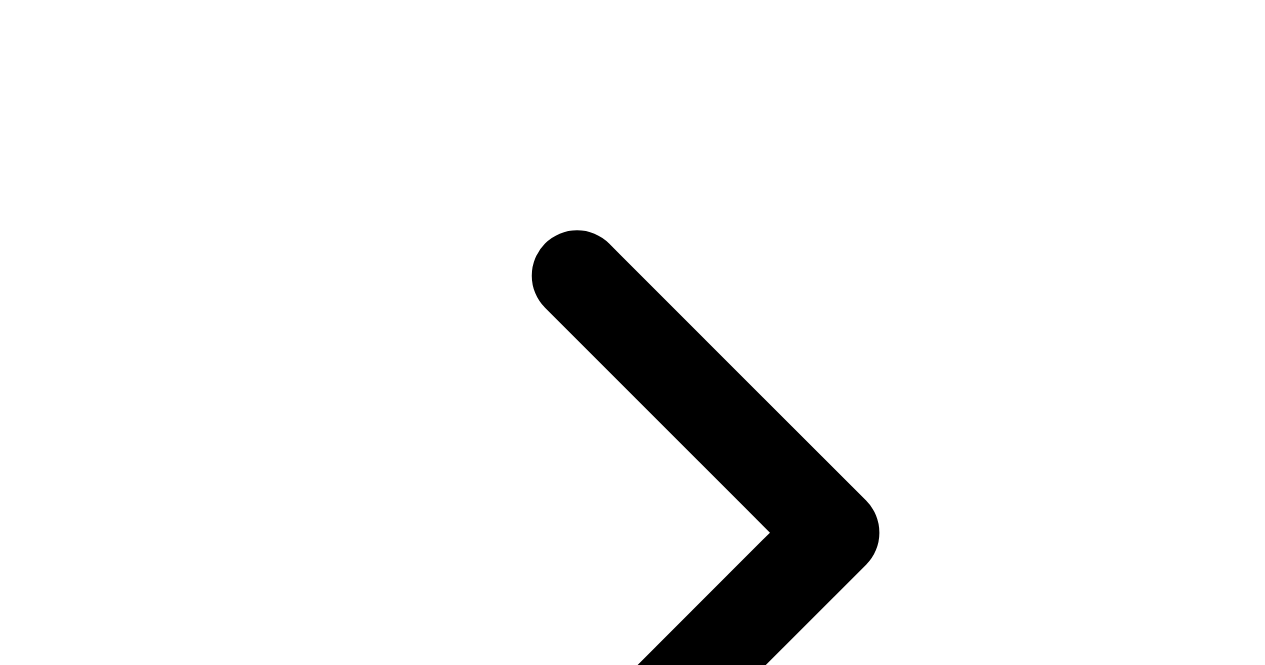 scroll, scrollTop: 219, scrollLeft: 0, axis: vertical 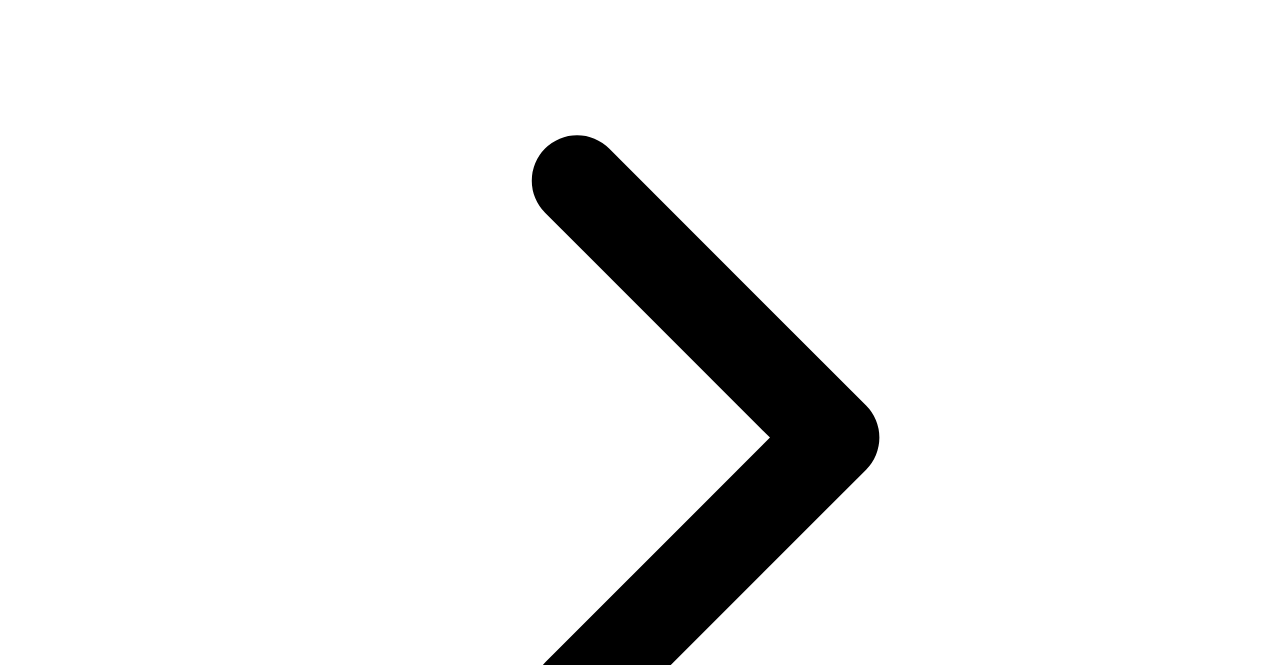 click on "Status" at bounding box center [44, 3447] 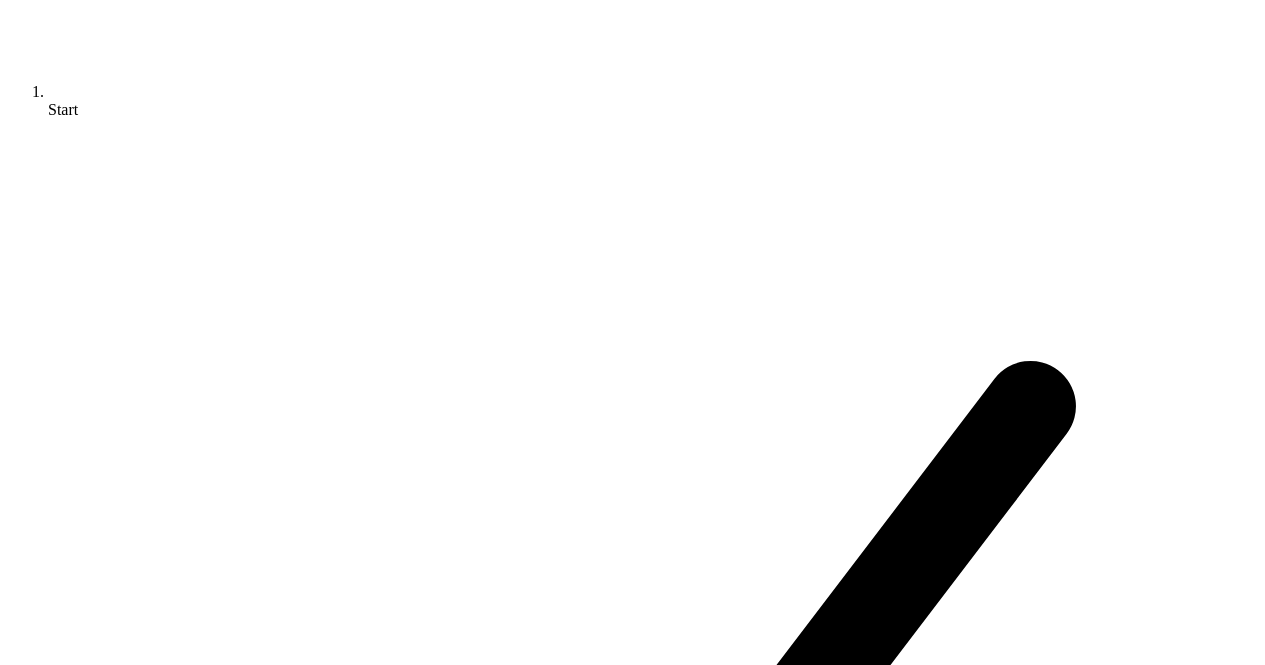 scroll, scrollTop: 4000, scrollLeft: 0, axis: vertical 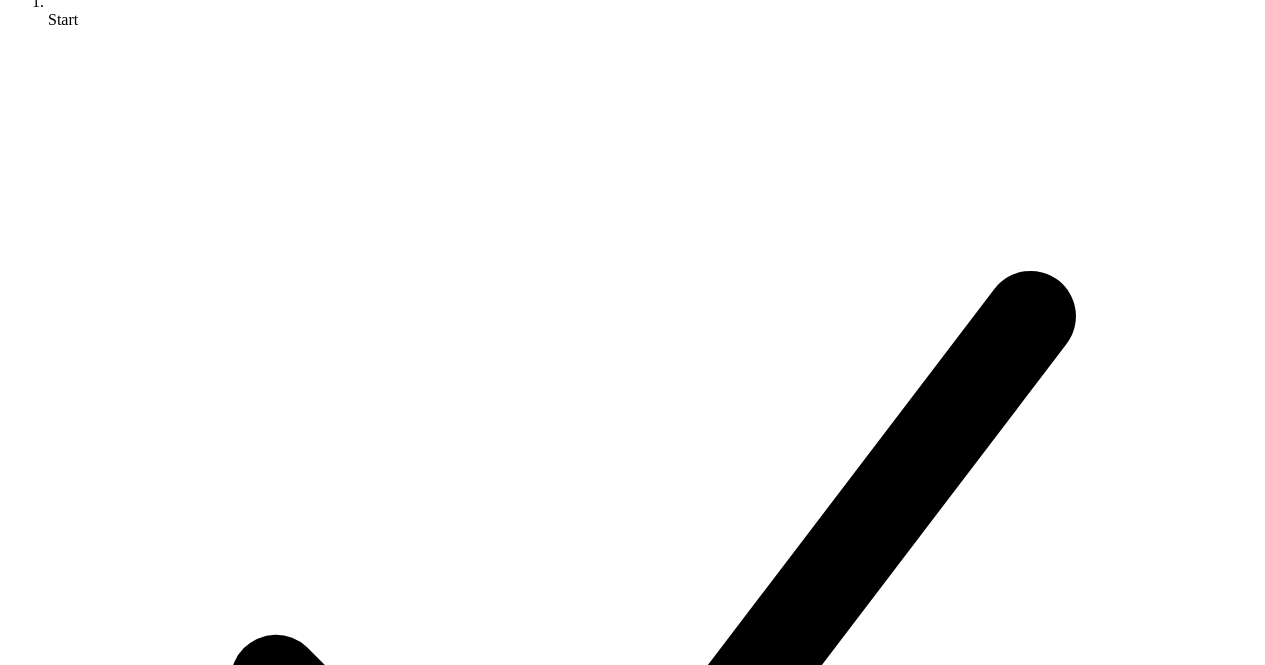 drag, startPoint x: 354, startPoint y: 445, endPoint x: 364, endPoint y: 455, distance: 14.142136 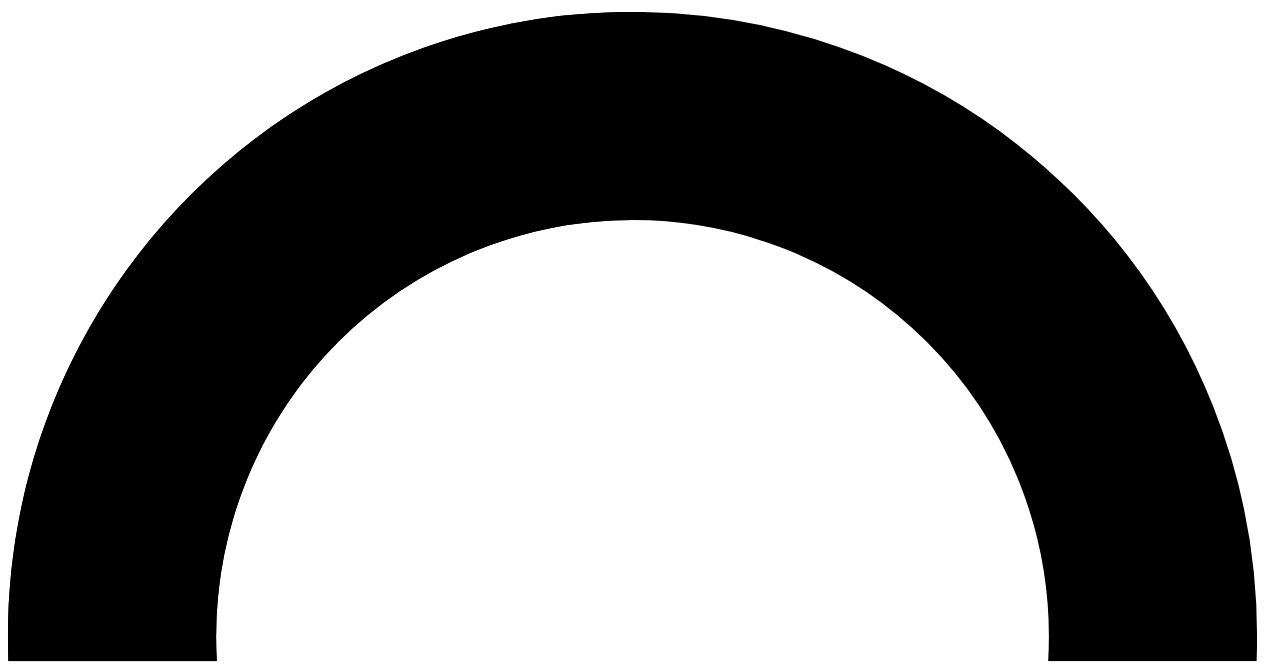 scroll, scrollTop: 0, scrollLeft: 0, axis: both 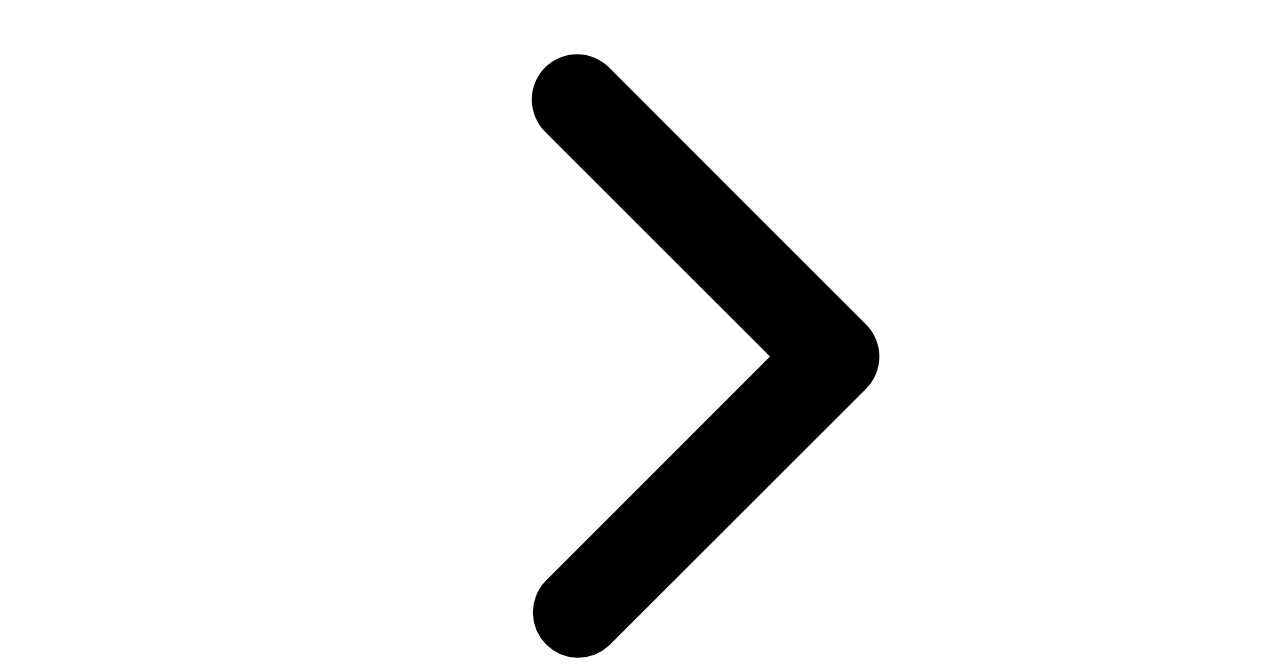click on "Version 4" at bounding box center (111, 3389) 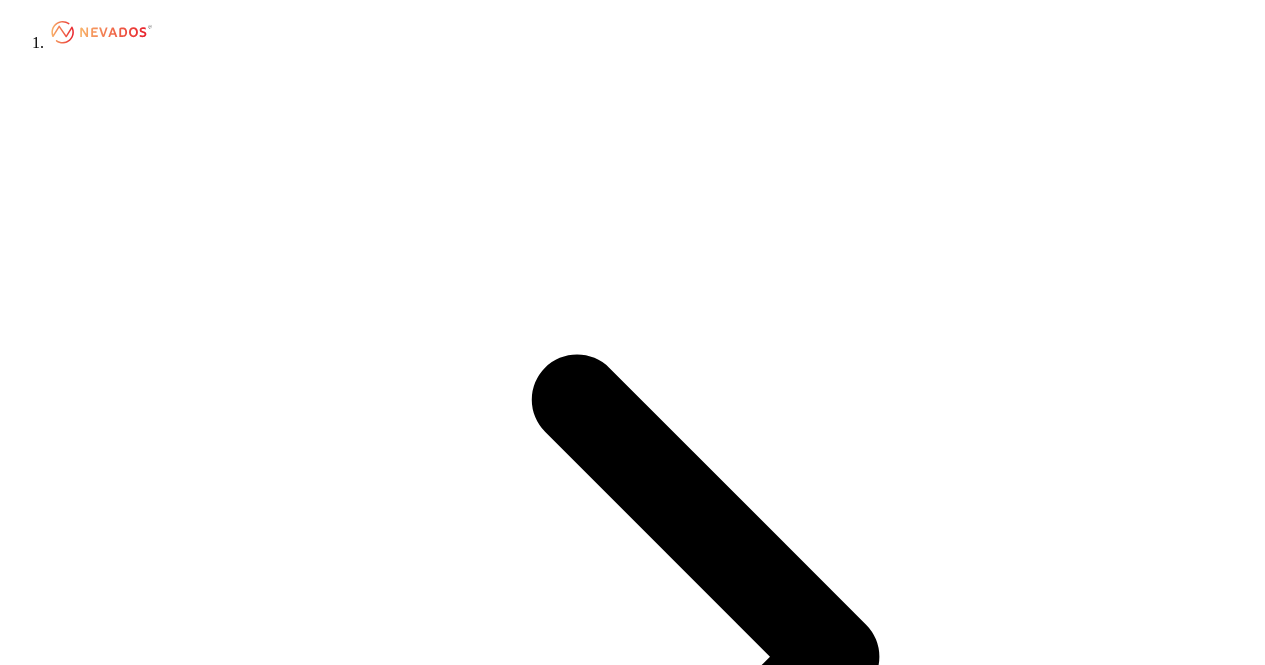 click at bounding box center [16, 2635] 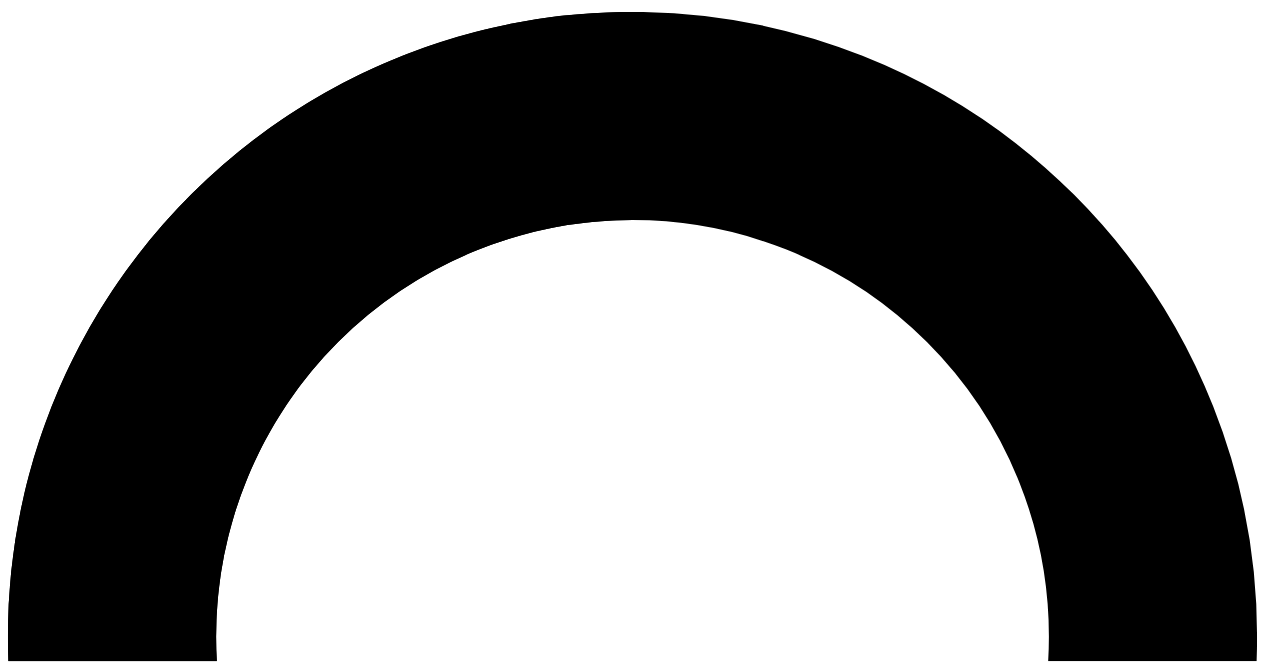 scroll, scrollTop: 0, scrollLeft: 0, axis: both 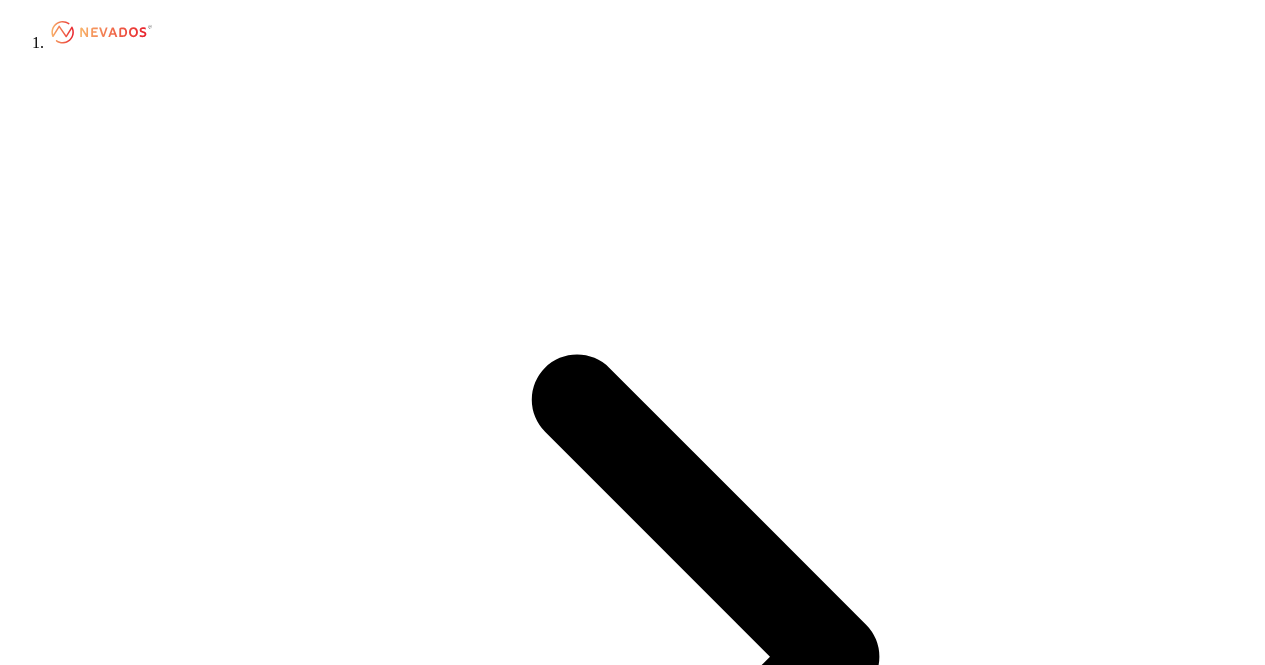 click on "Customer Type" at bounding box center [57, 16777] 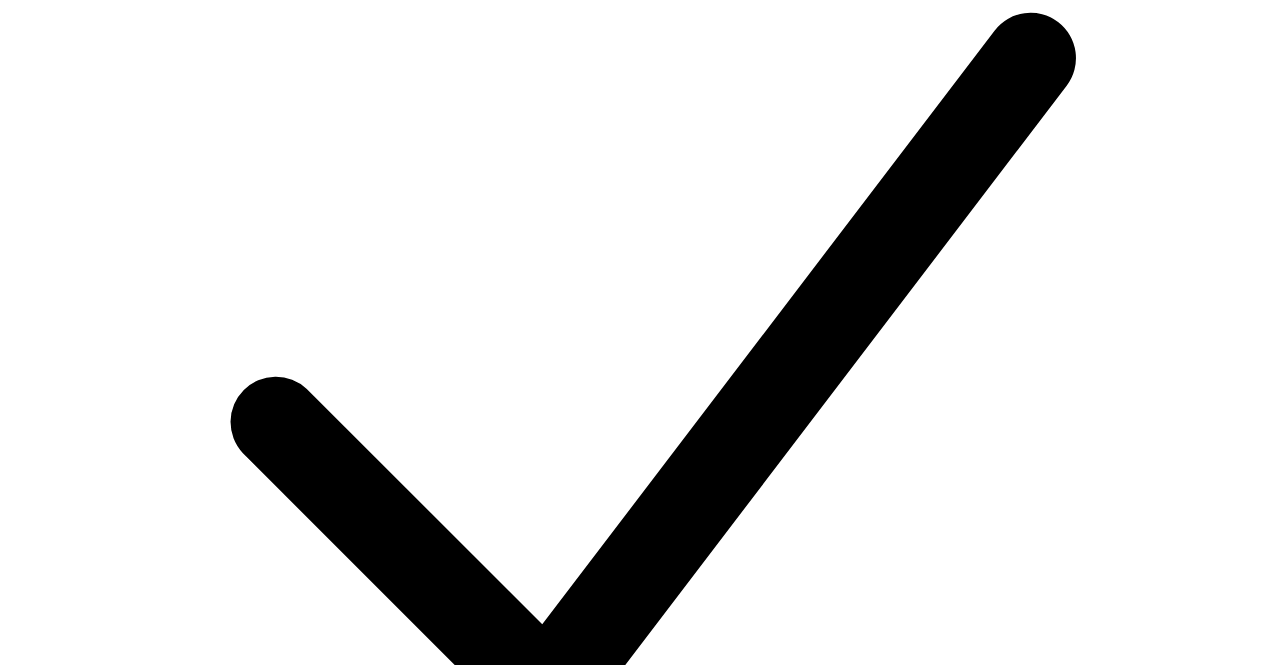 scroll, scrollTop: 4022, scrollLeft: 0, axis: vertical 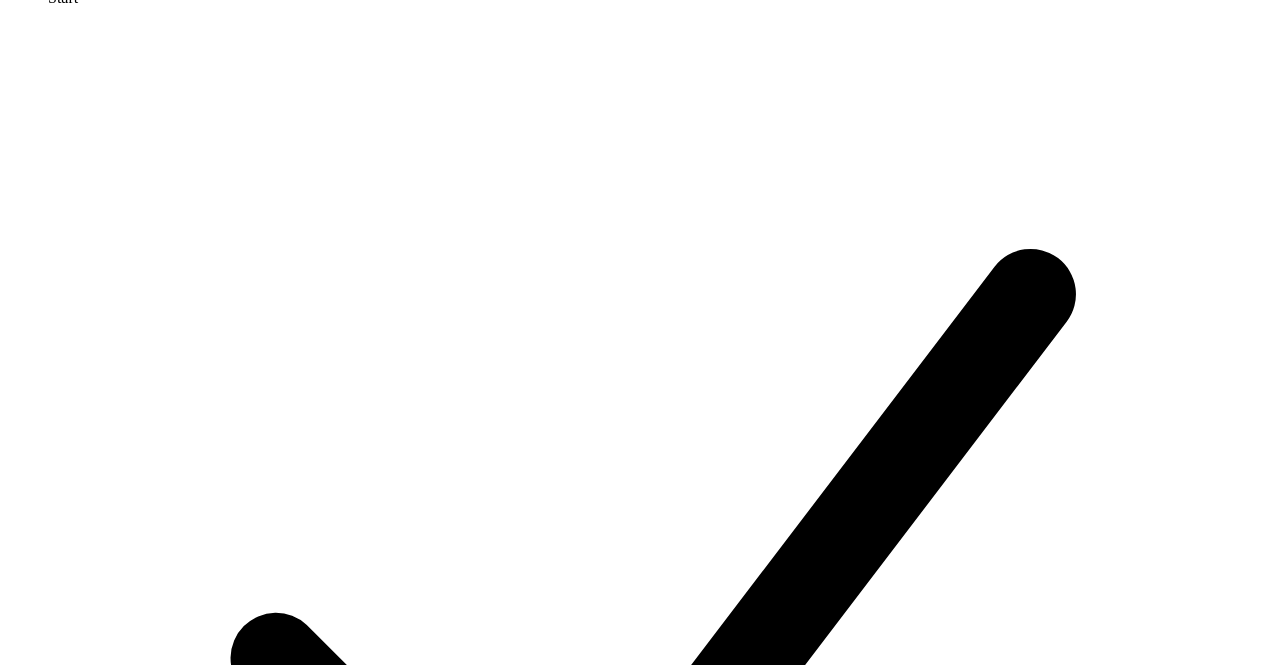 click at bounding box center [98, 17037] 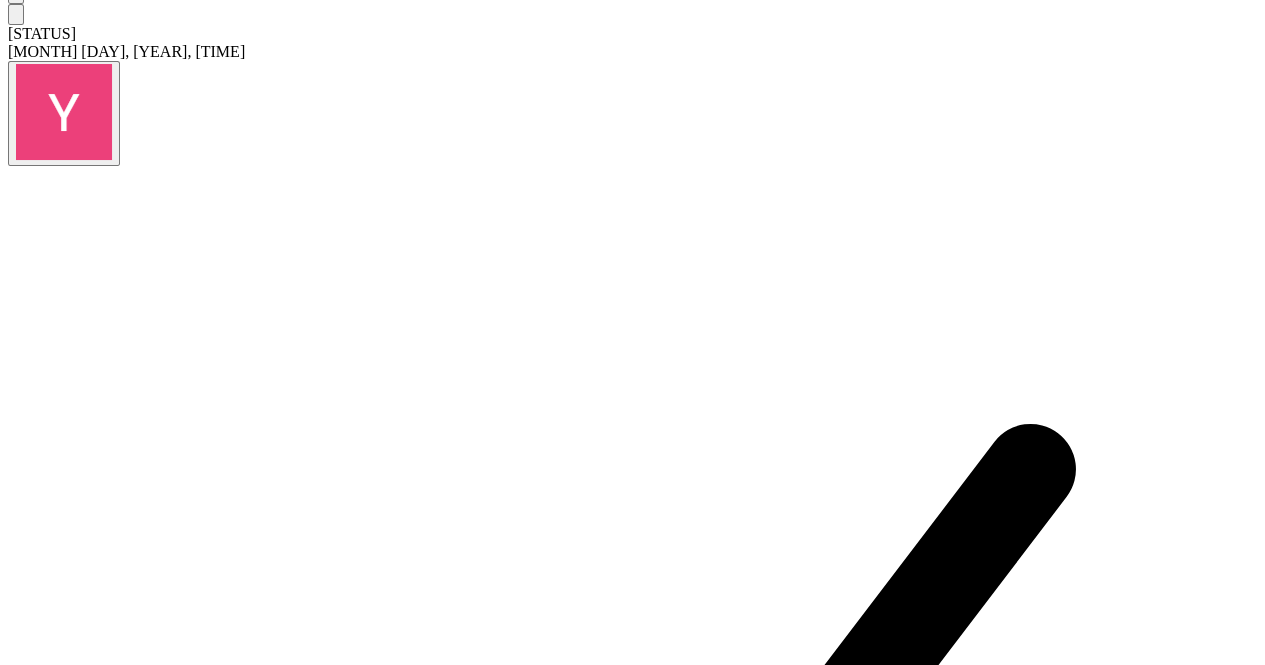 scroll, scrollTop: 2422, scrollLeft: 0, axis: vertical 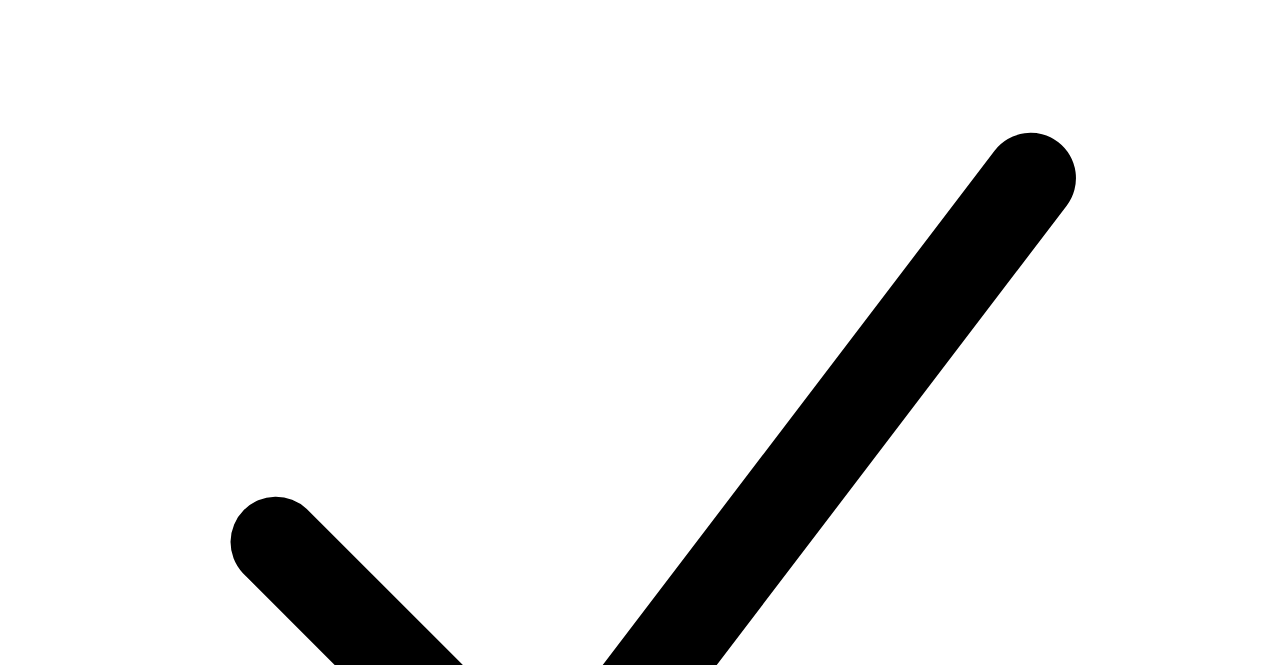 click at bounding box center [98, 16863] 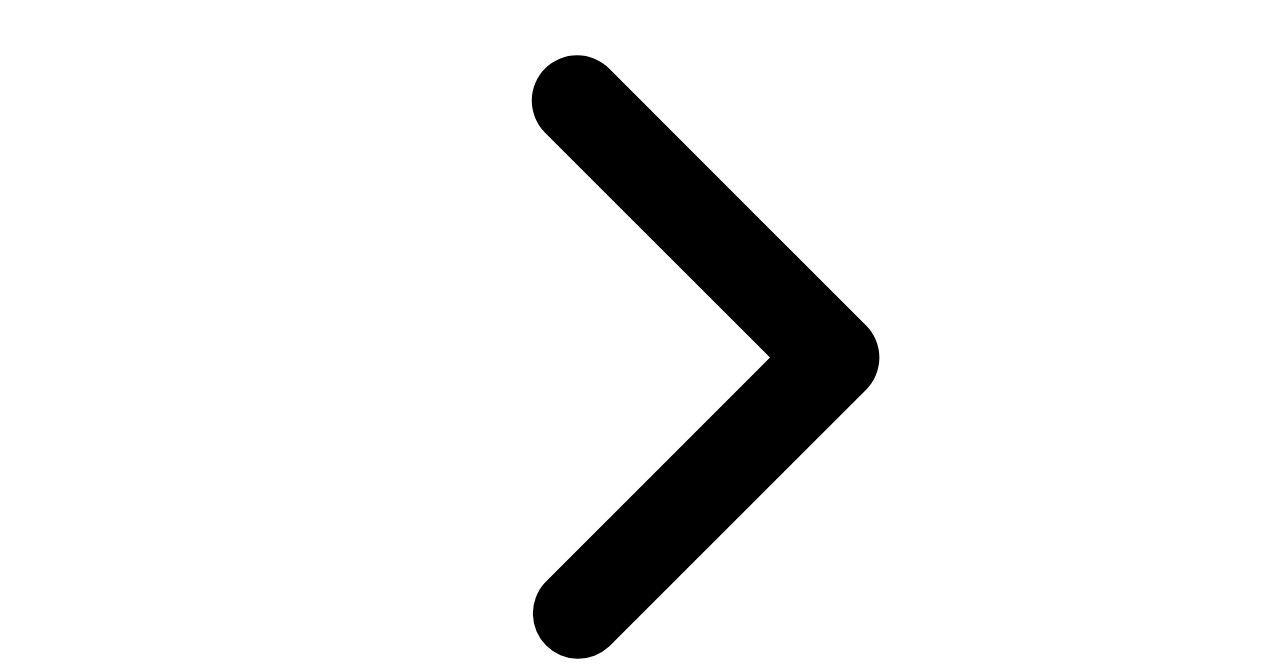 scroll, scrollTop: 1338, scrollLeft: 0, axis: vertical 